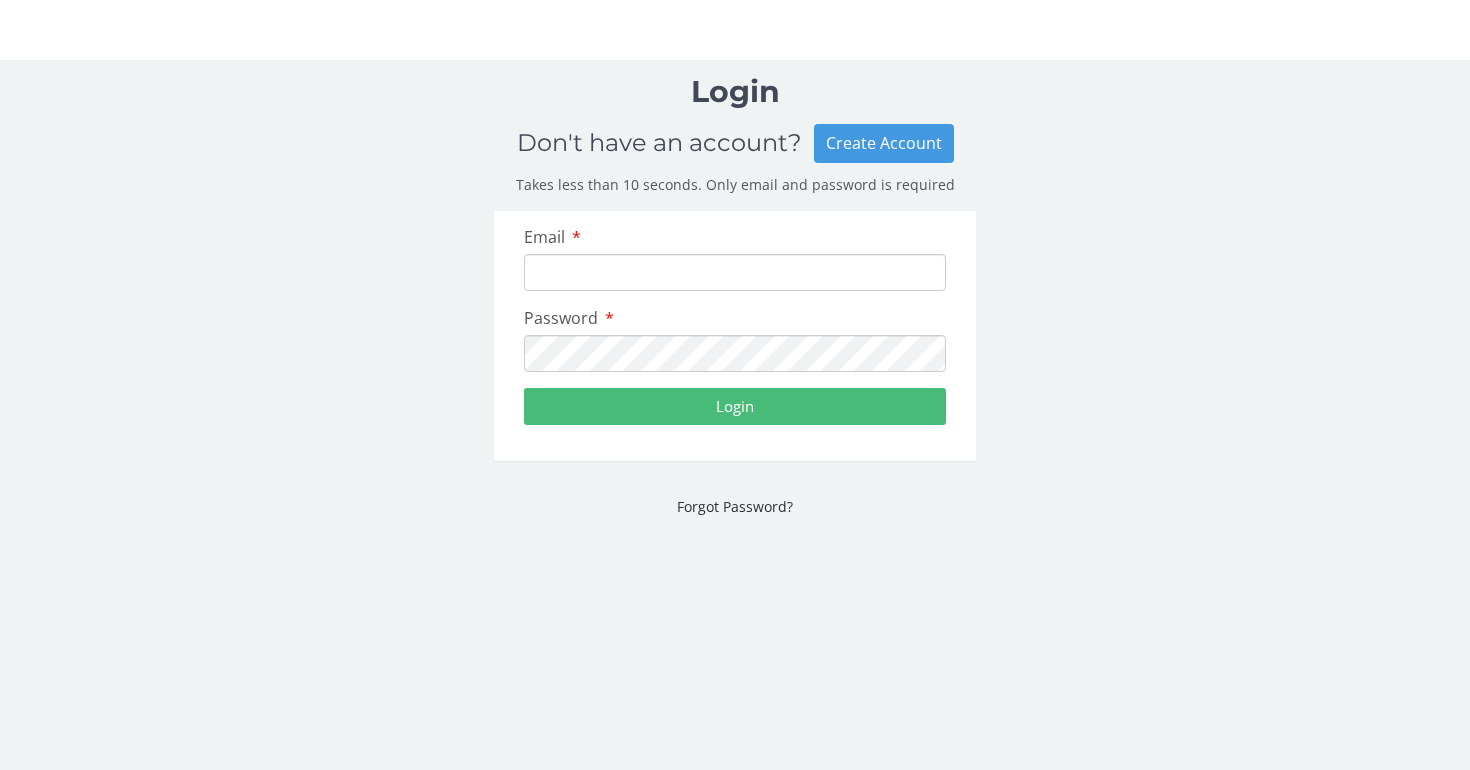 scroll, scrollTop: 0, scrollLeft: 0, axis: both 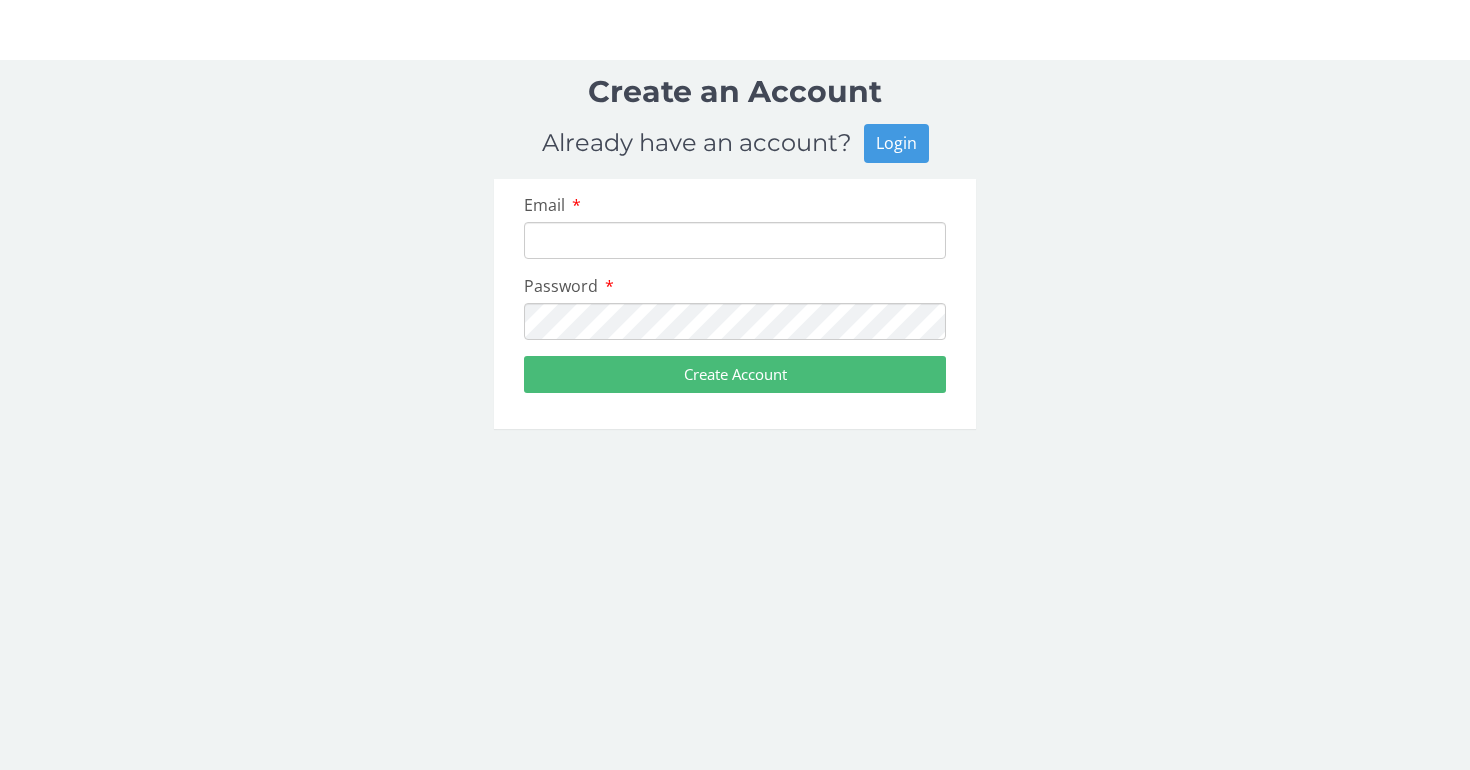 click on "Email           Password
Create Account" at bounding box center (735, 304) 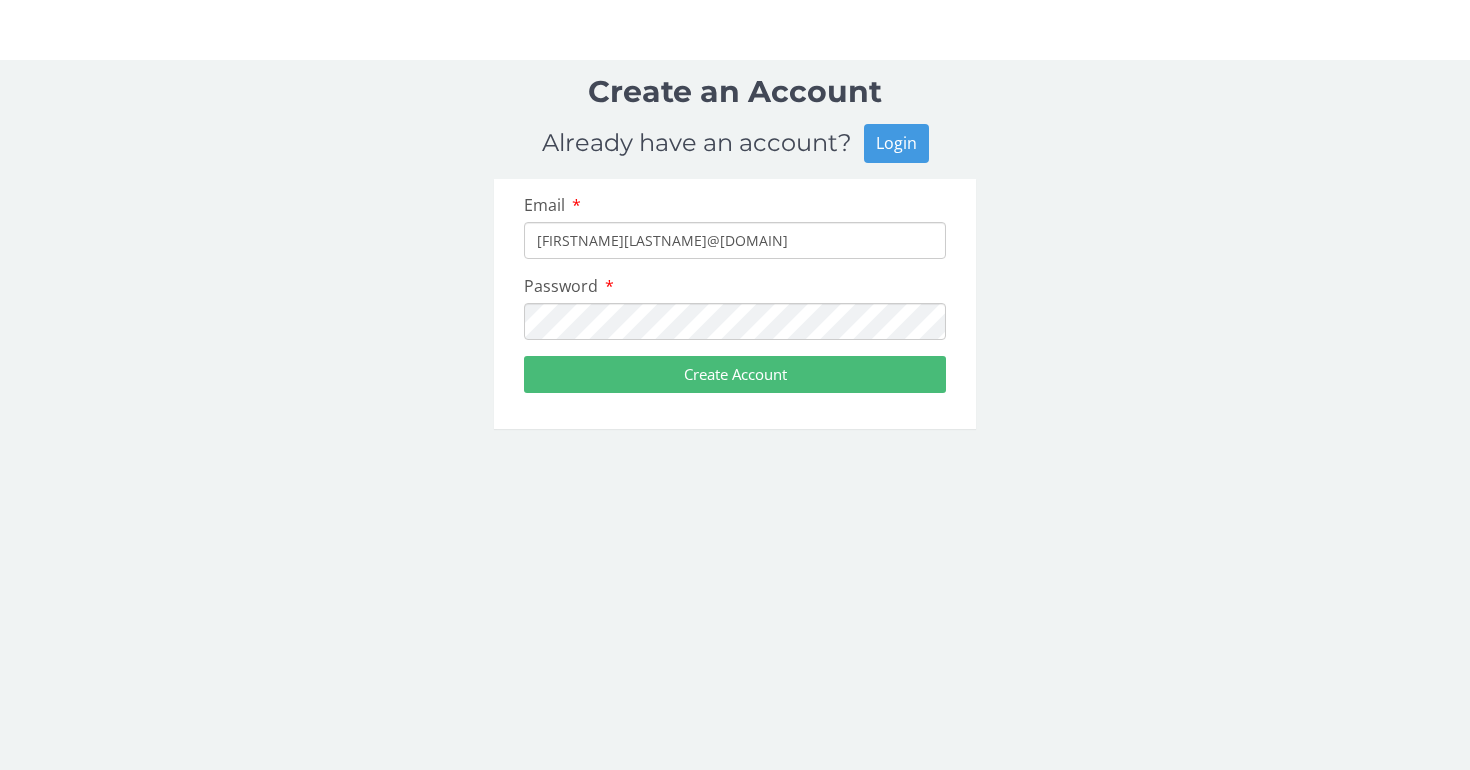 click on "Create Account" at bounding box center [735, 374] 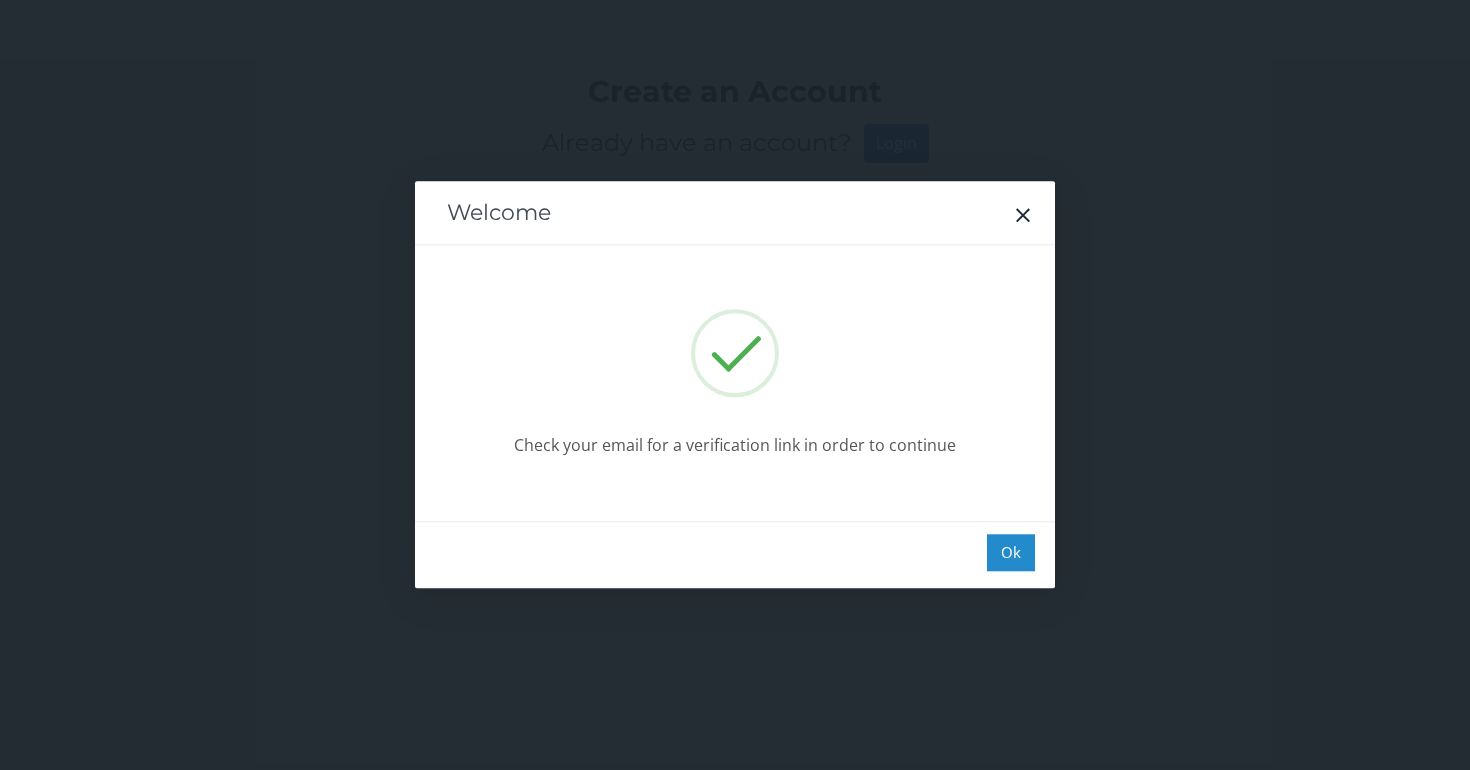click on "Ok" at bounding box center [1011, 552] 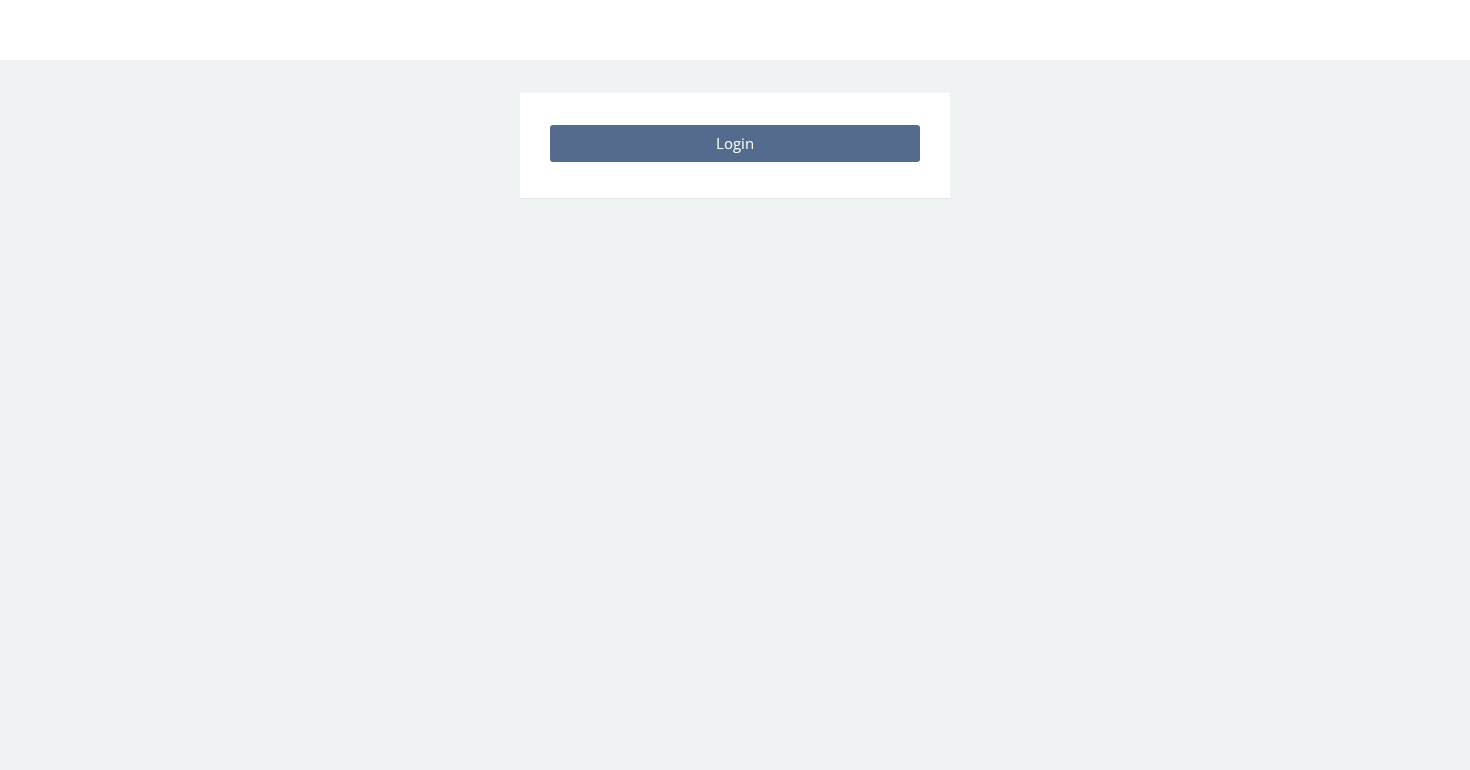 scroll, scrollTop: 0, scrollLeft: 0, axis: both 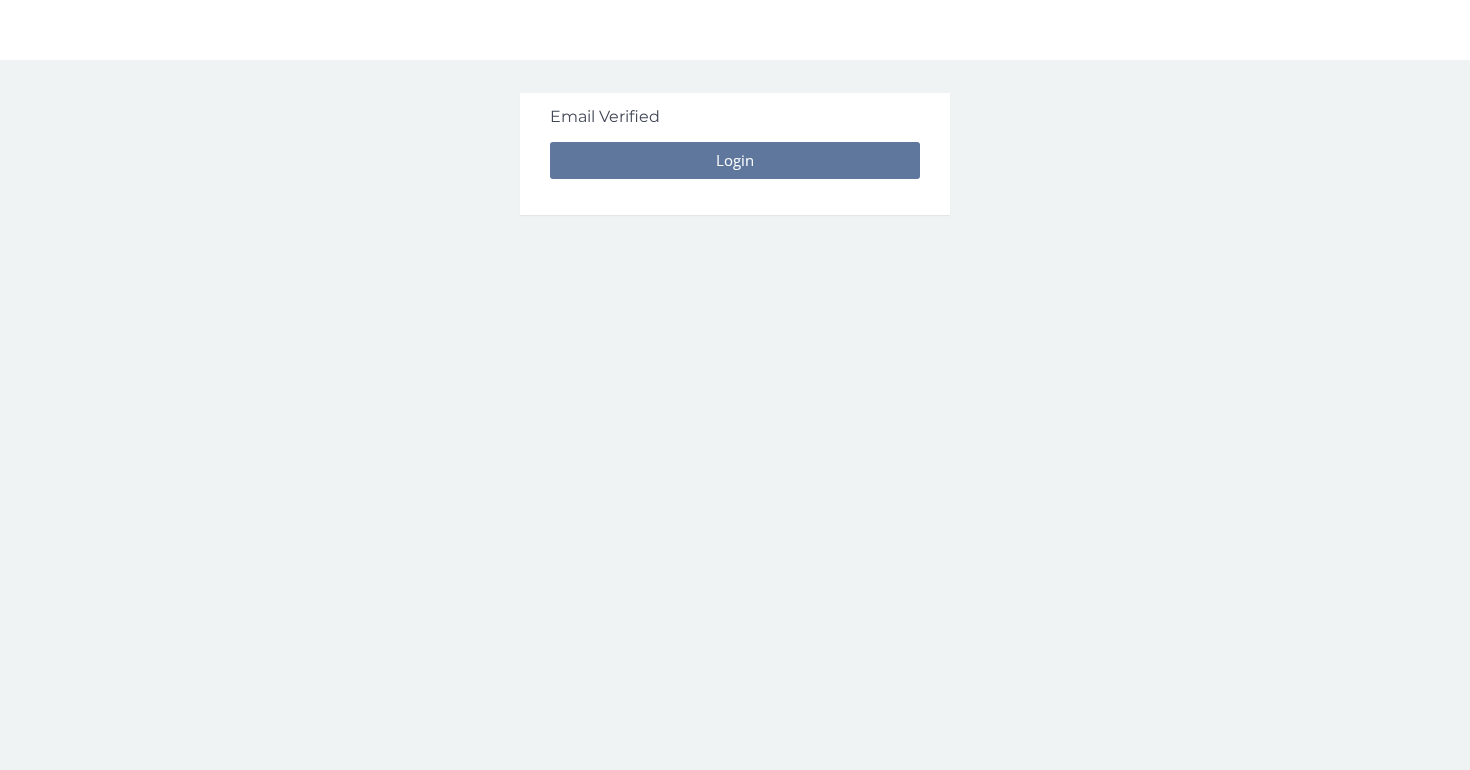 click on "Login" at bounding box center (735, 160) 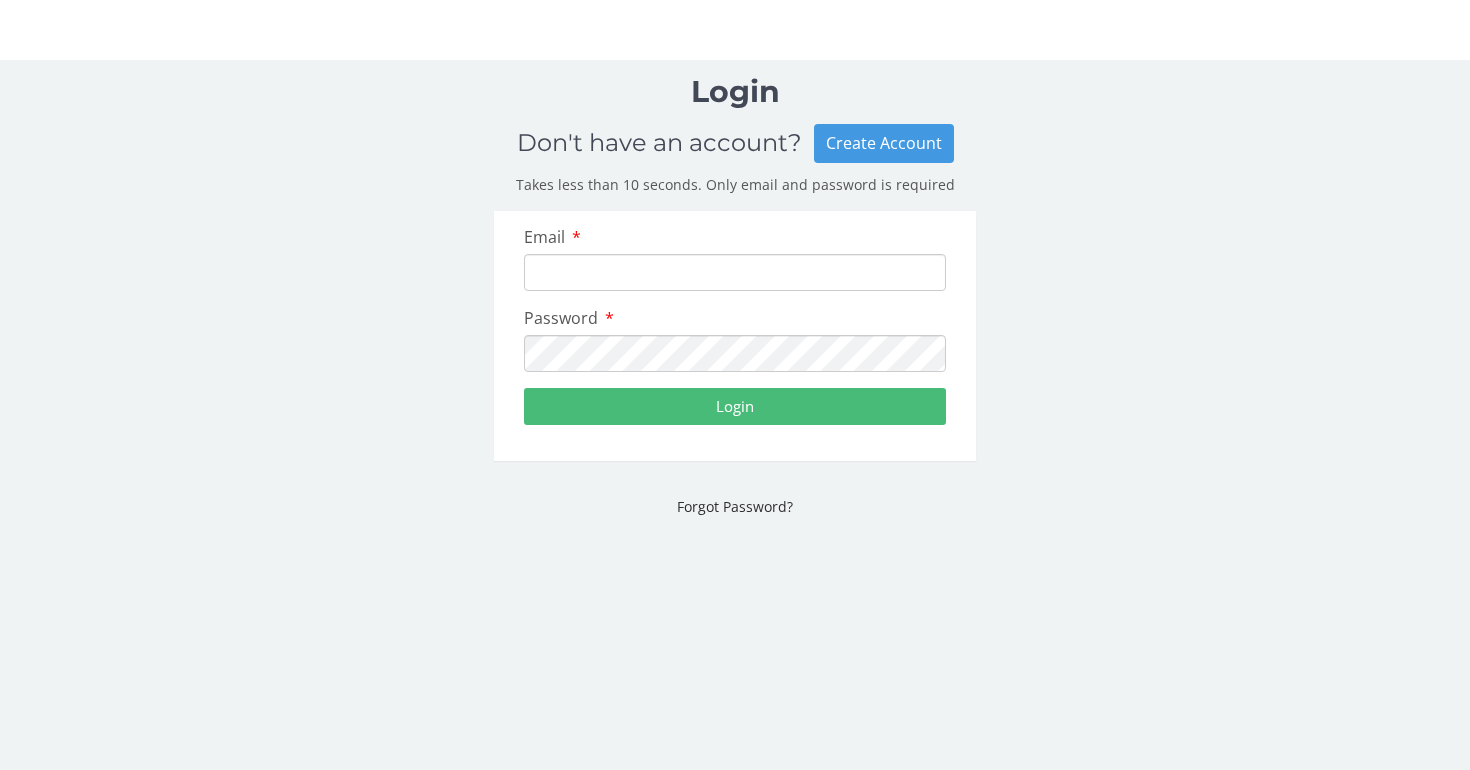 click on "Email" at bounding box center (735, 272) 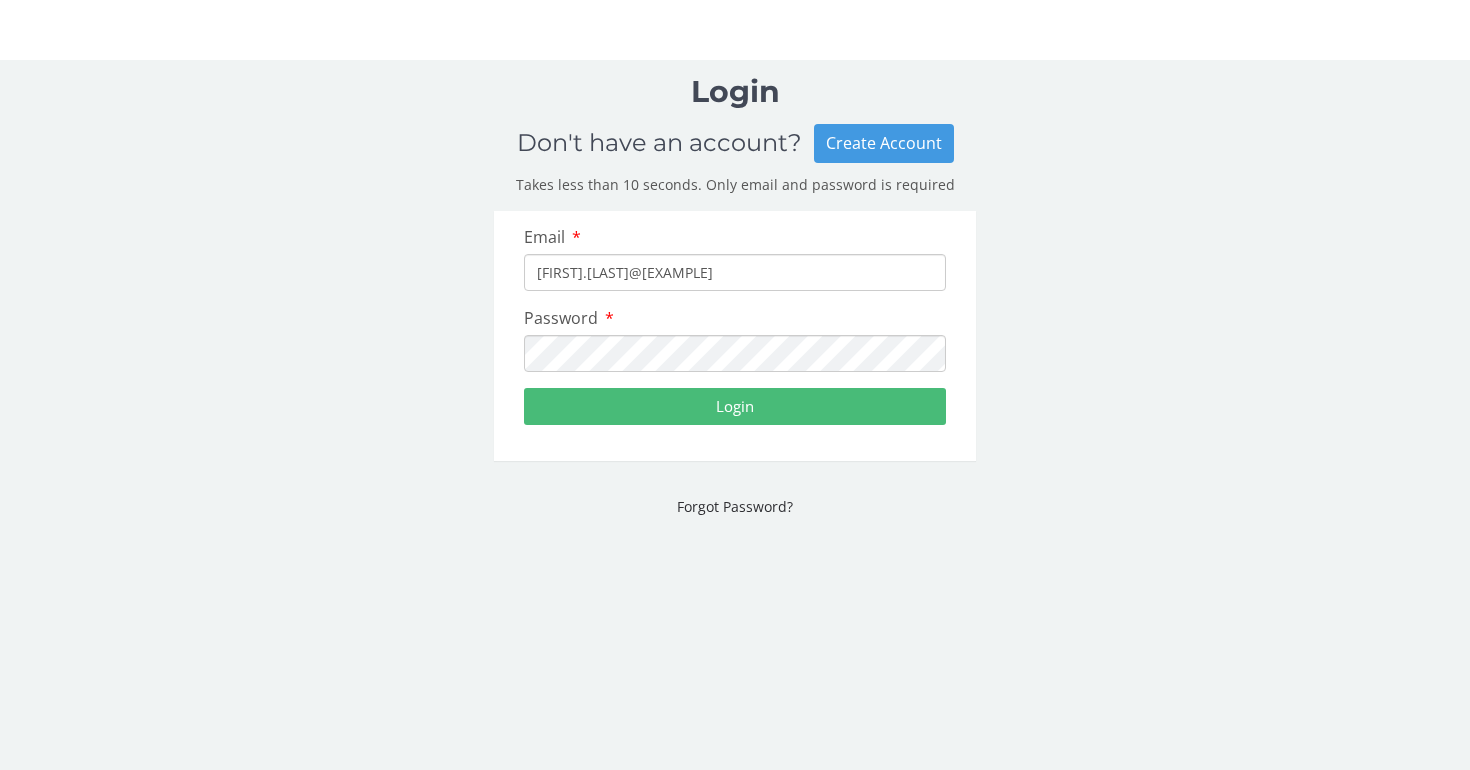 click on "Login" at bounding box center (735, 406) 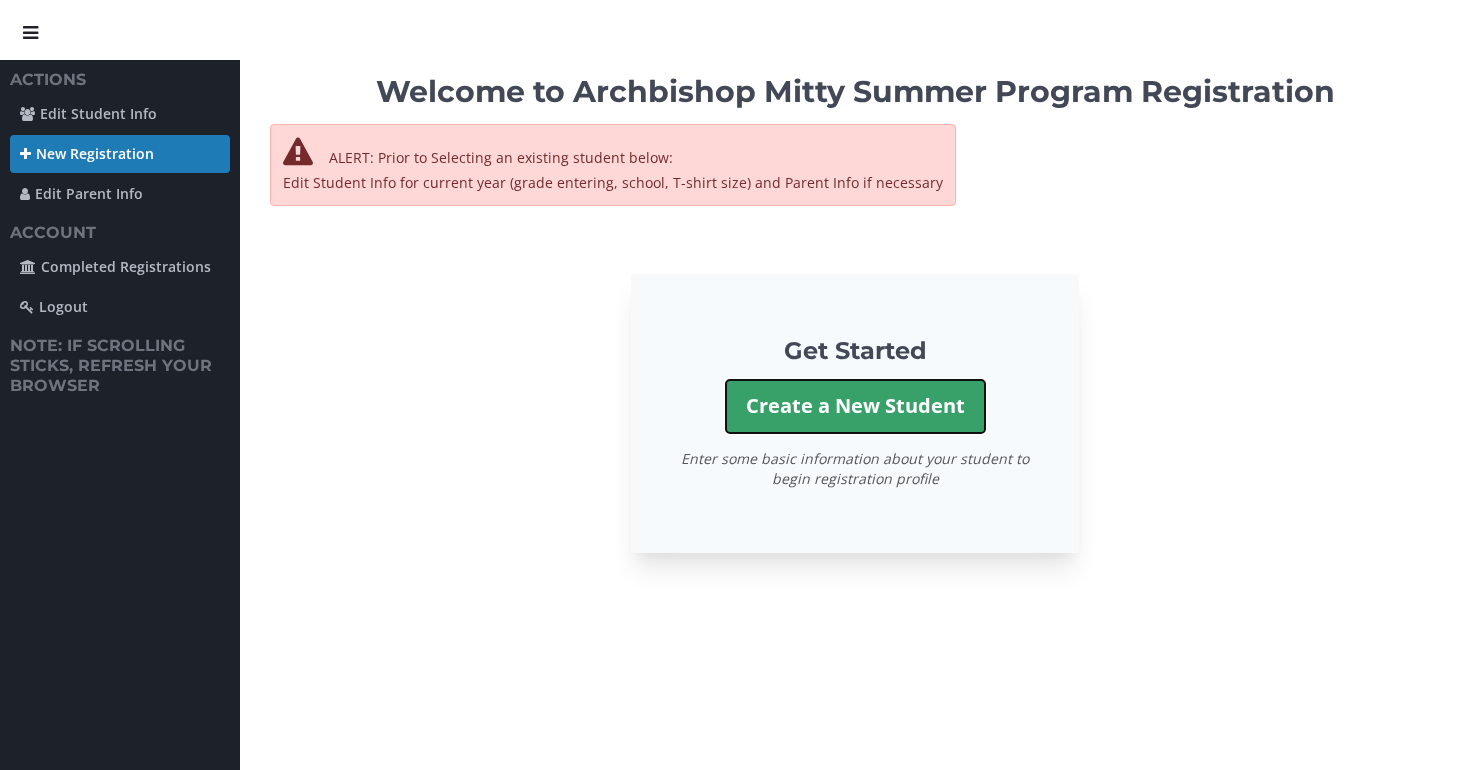 click on "Create a New Student" at bounding box center [855, 406] 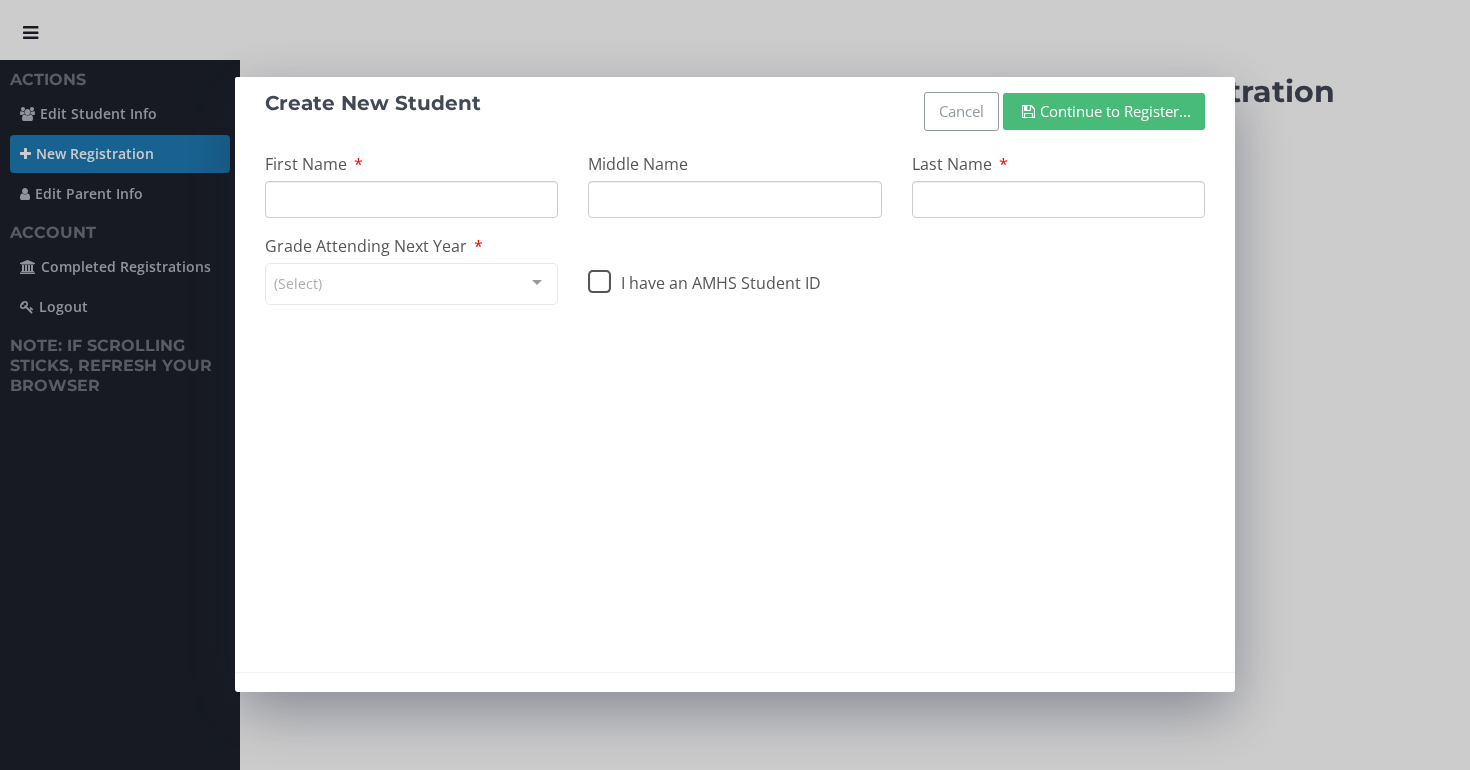 click on "First Name" at bounding box center [411, 199] 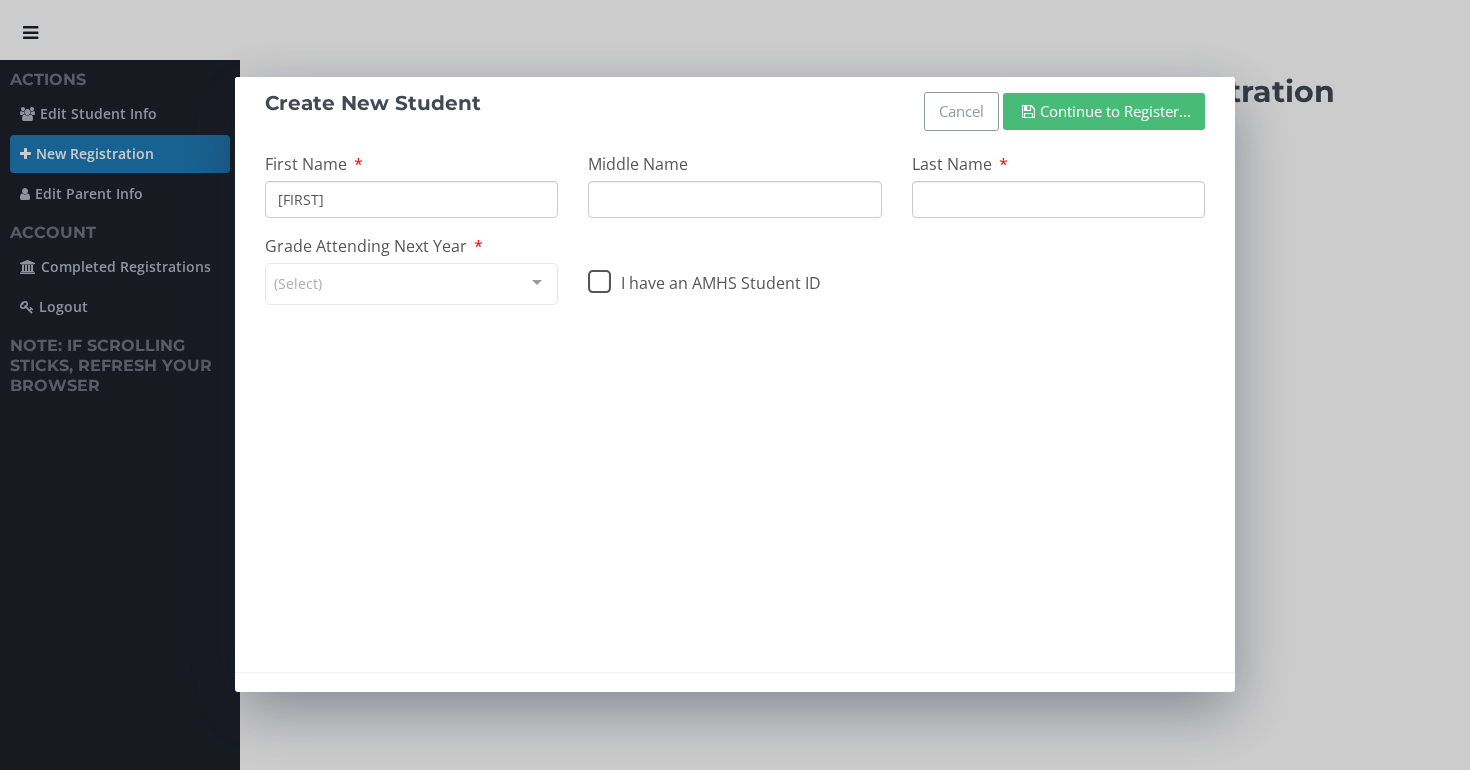 click on "Middle Name" at bounding box center (734, 199) 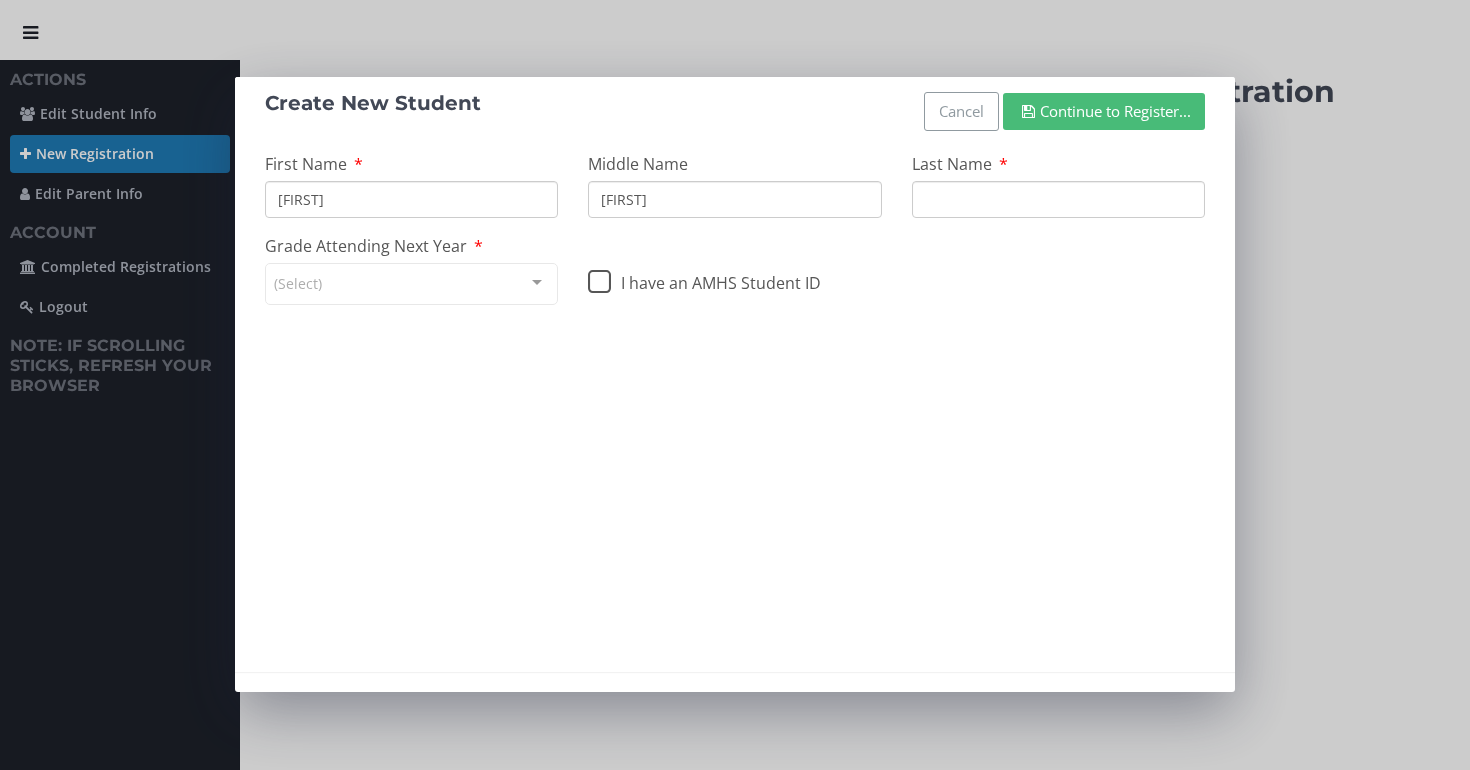type on "[FIRST]" 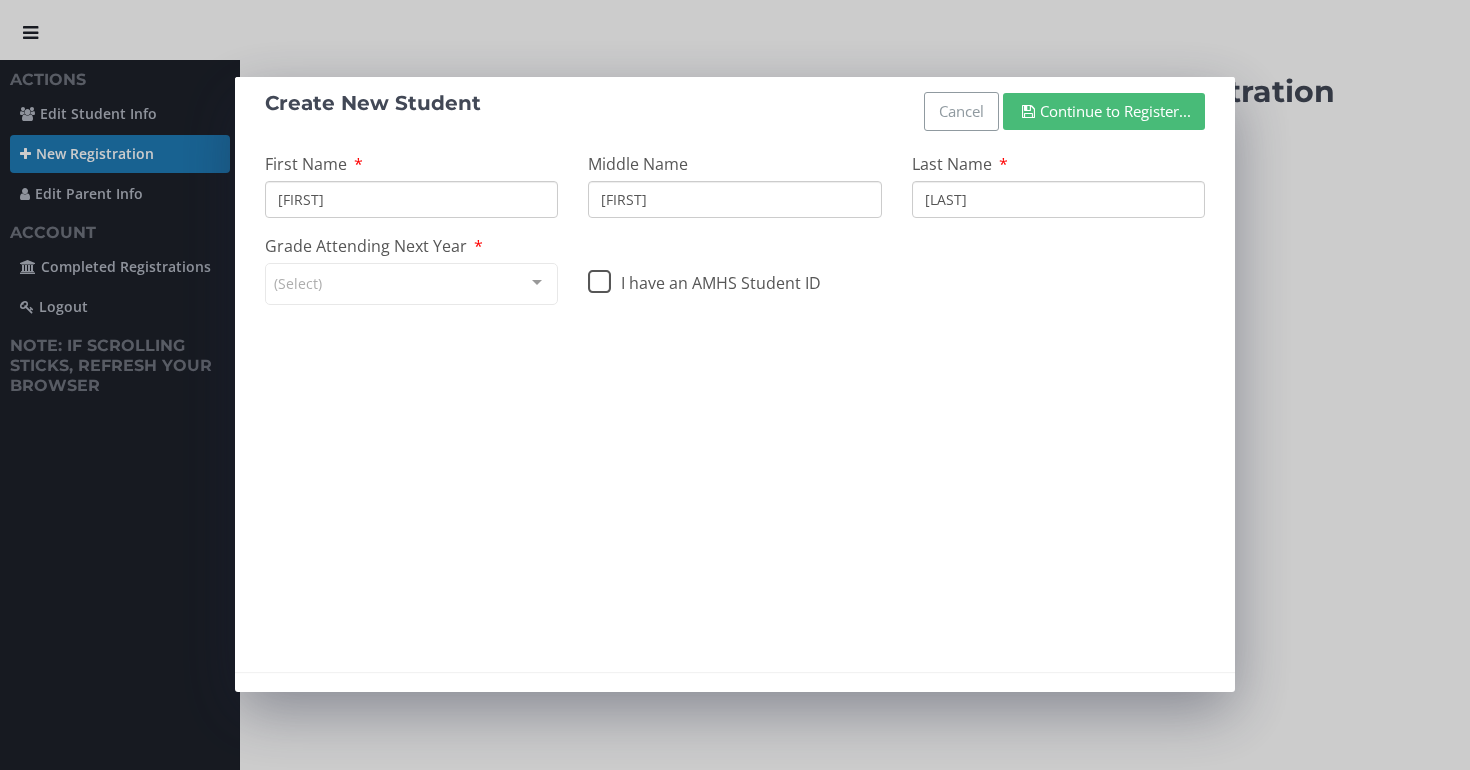 click on "(Select)" at bounding box center [411, 284] 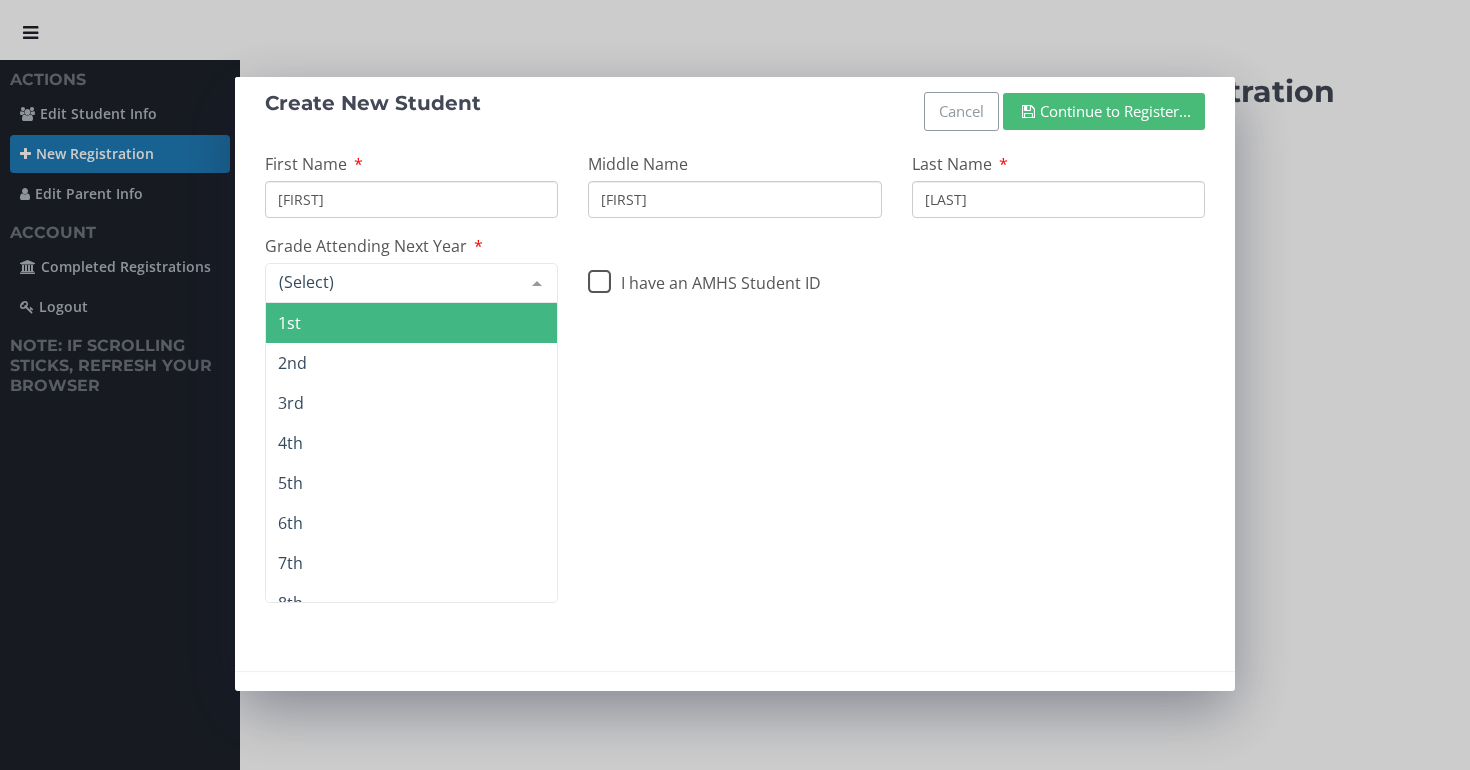 click on "I have an AMHS Student ID" at bounding box center [704, 278] 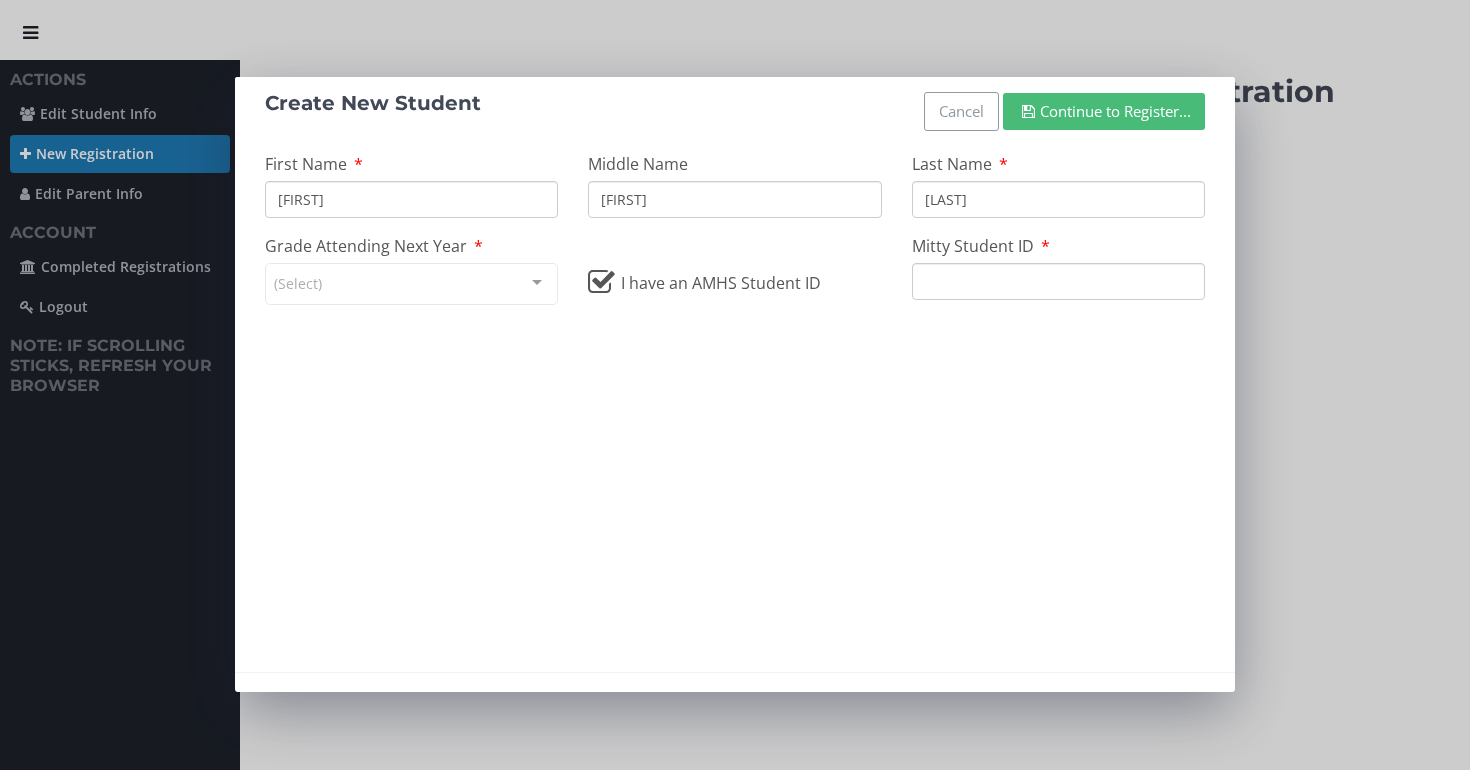 click on "Mitty Student ID" at bounding box center (1058, 281) 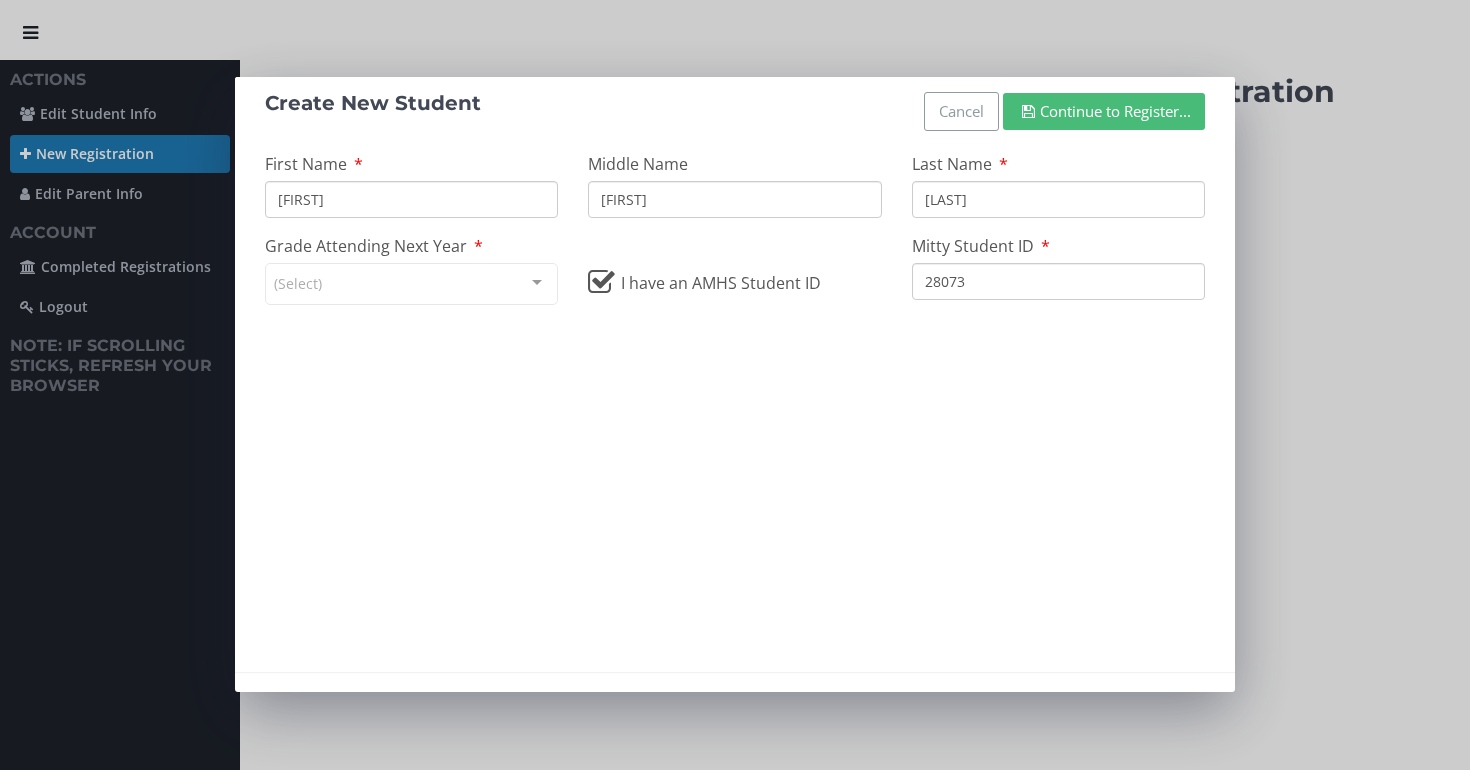 click on "(Select)" at bounding box center [411, 284] 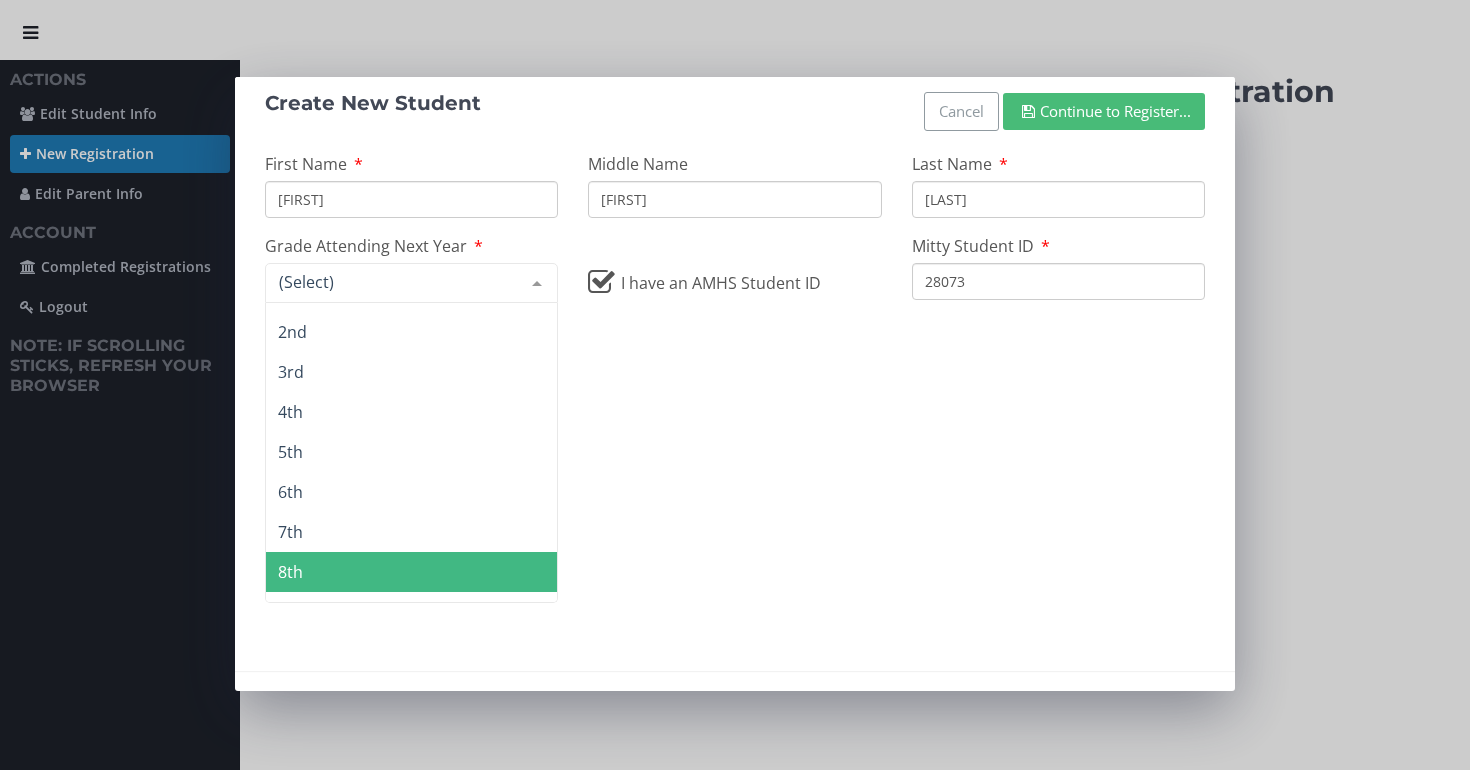 scroll, scrollTop: 137, scrollLeft: 0, axis: vertical 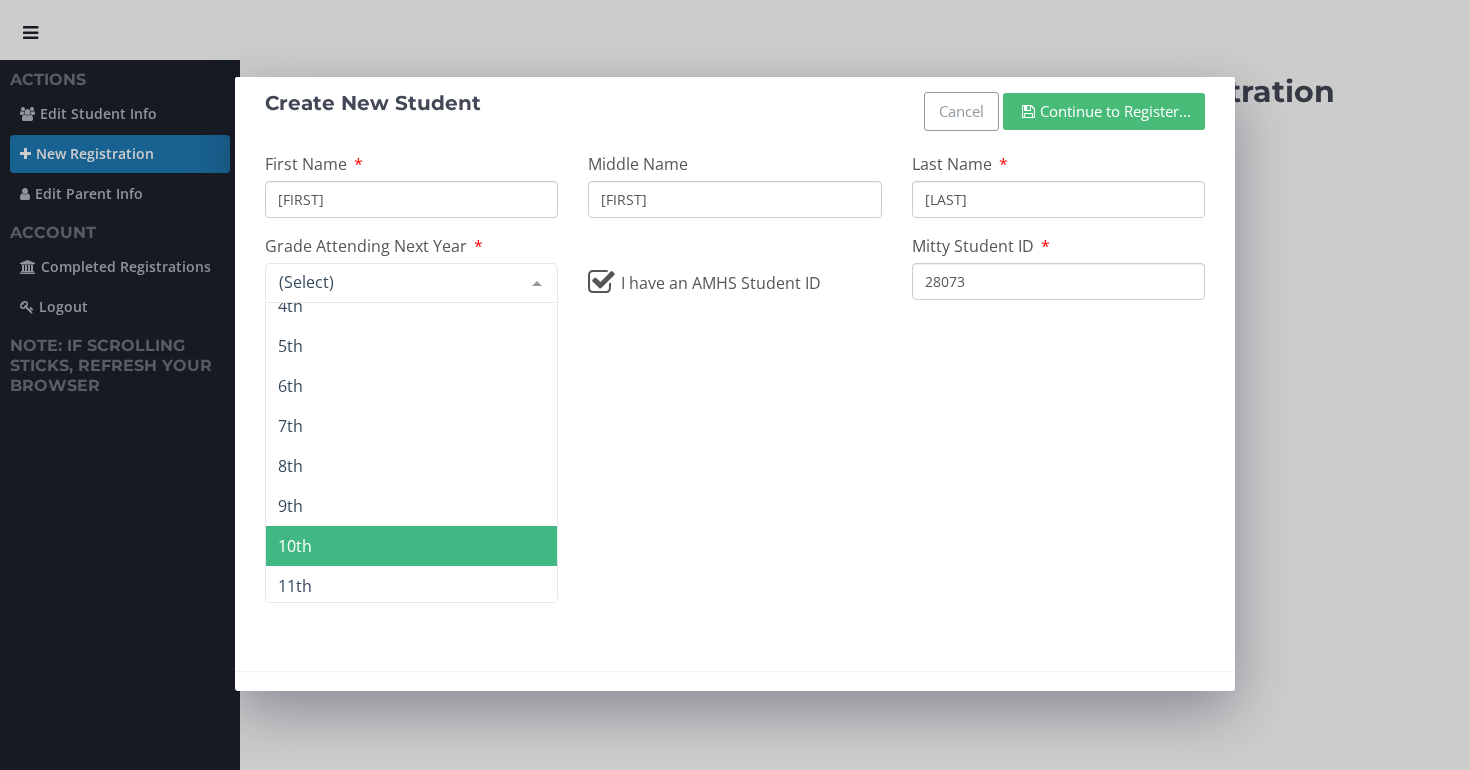 click on "10th" at bounding box center (411, 546) 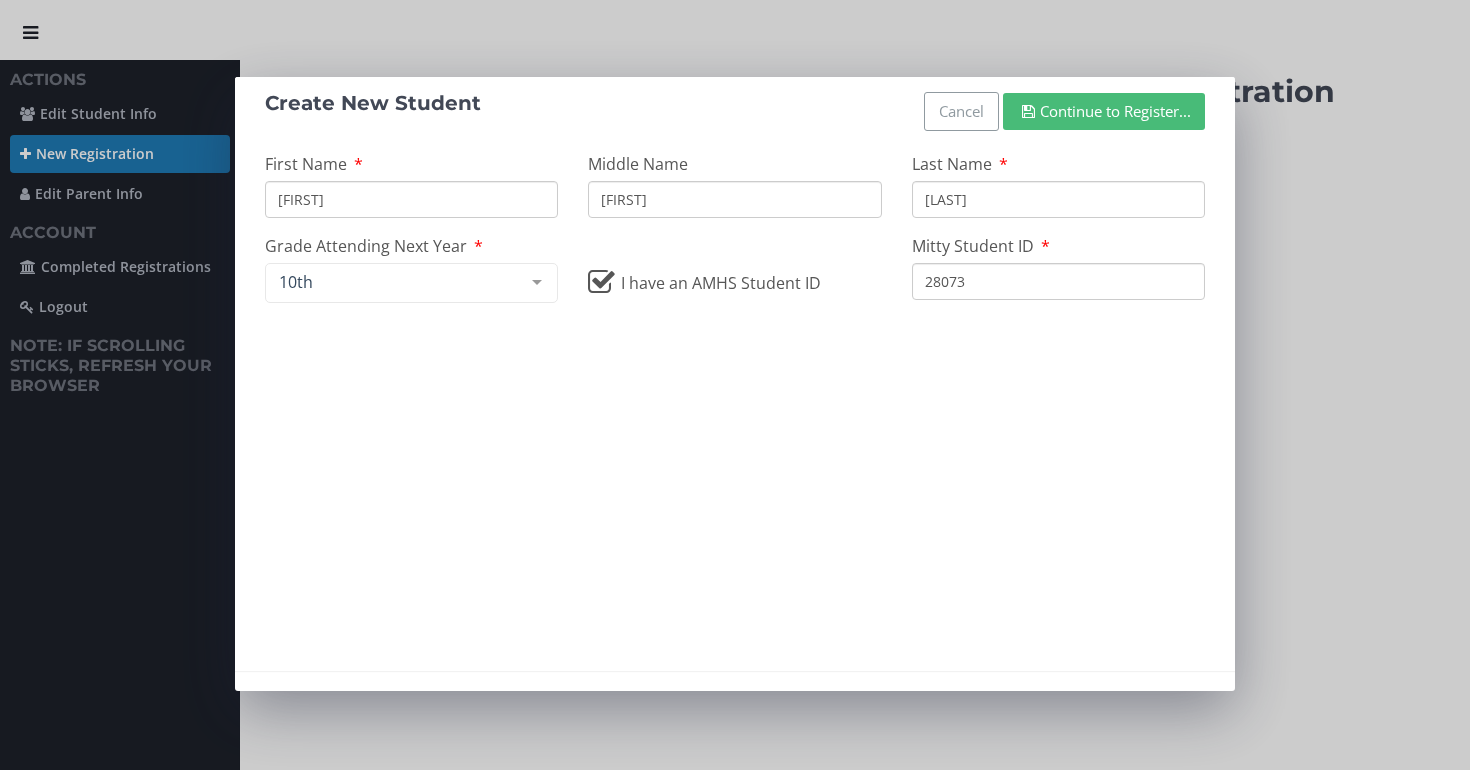 click on "Continue to Register..." at bounding box center (1104, 111) 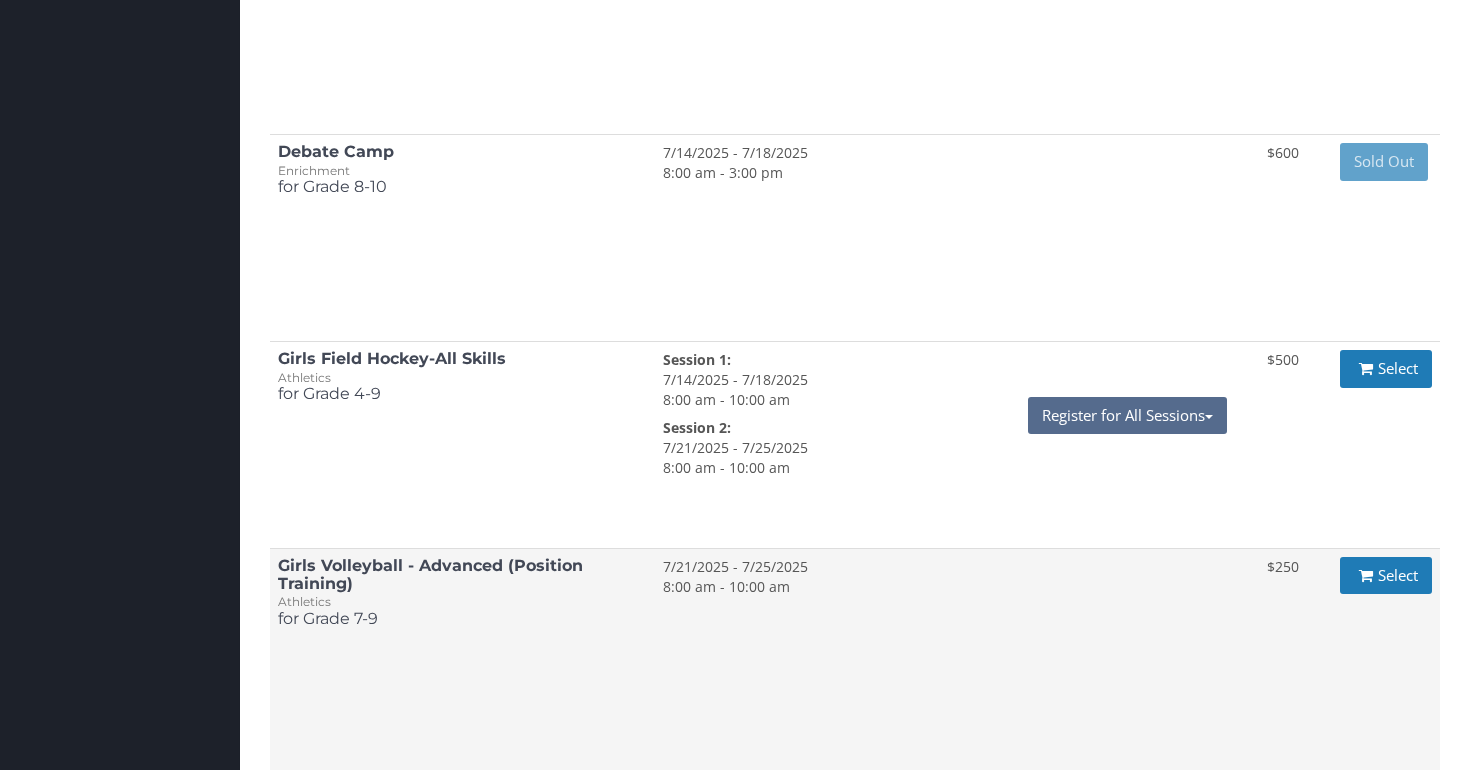 scroll, scrollTop: 1931, scrollLeft: 0, axis: vertical 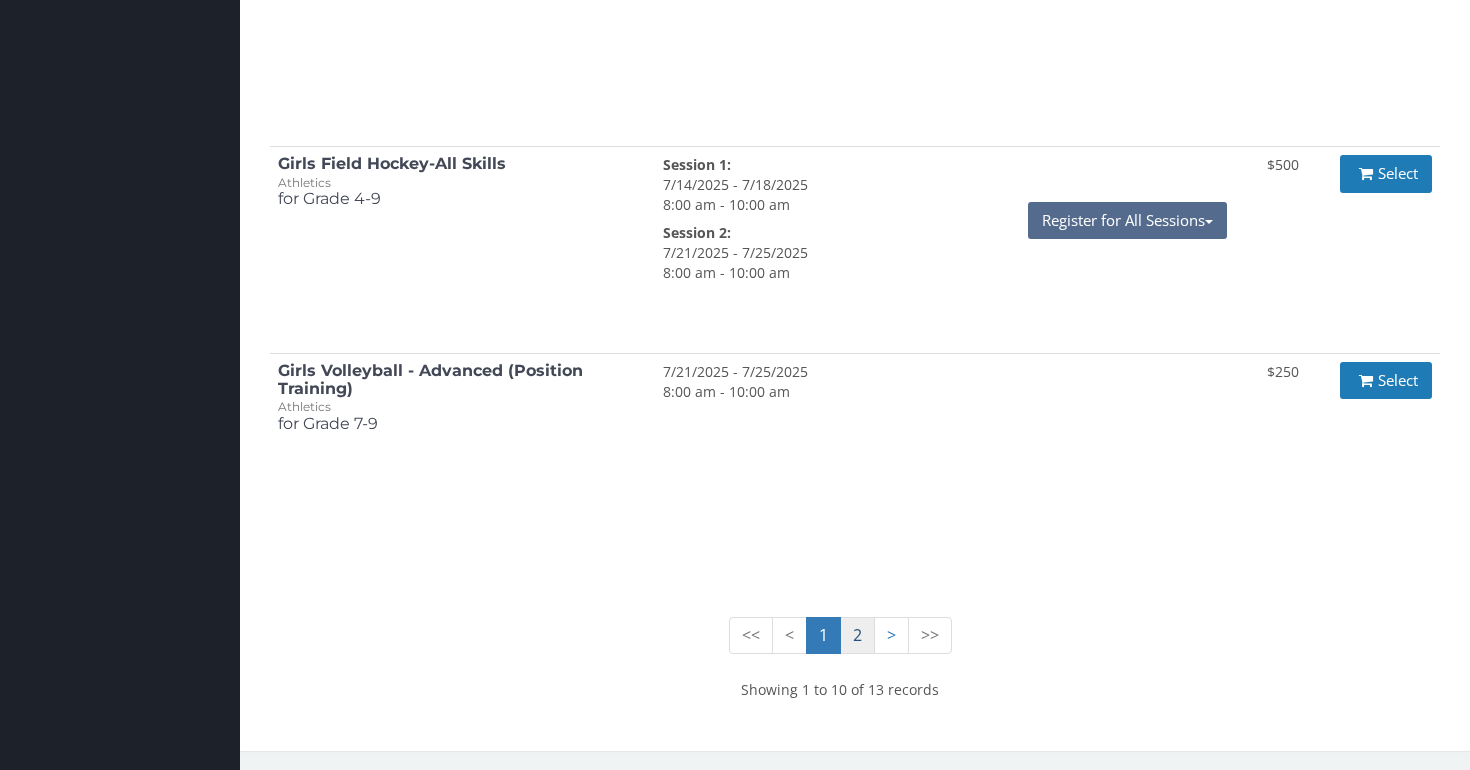 click on "2" at bounding box center [823, 635] 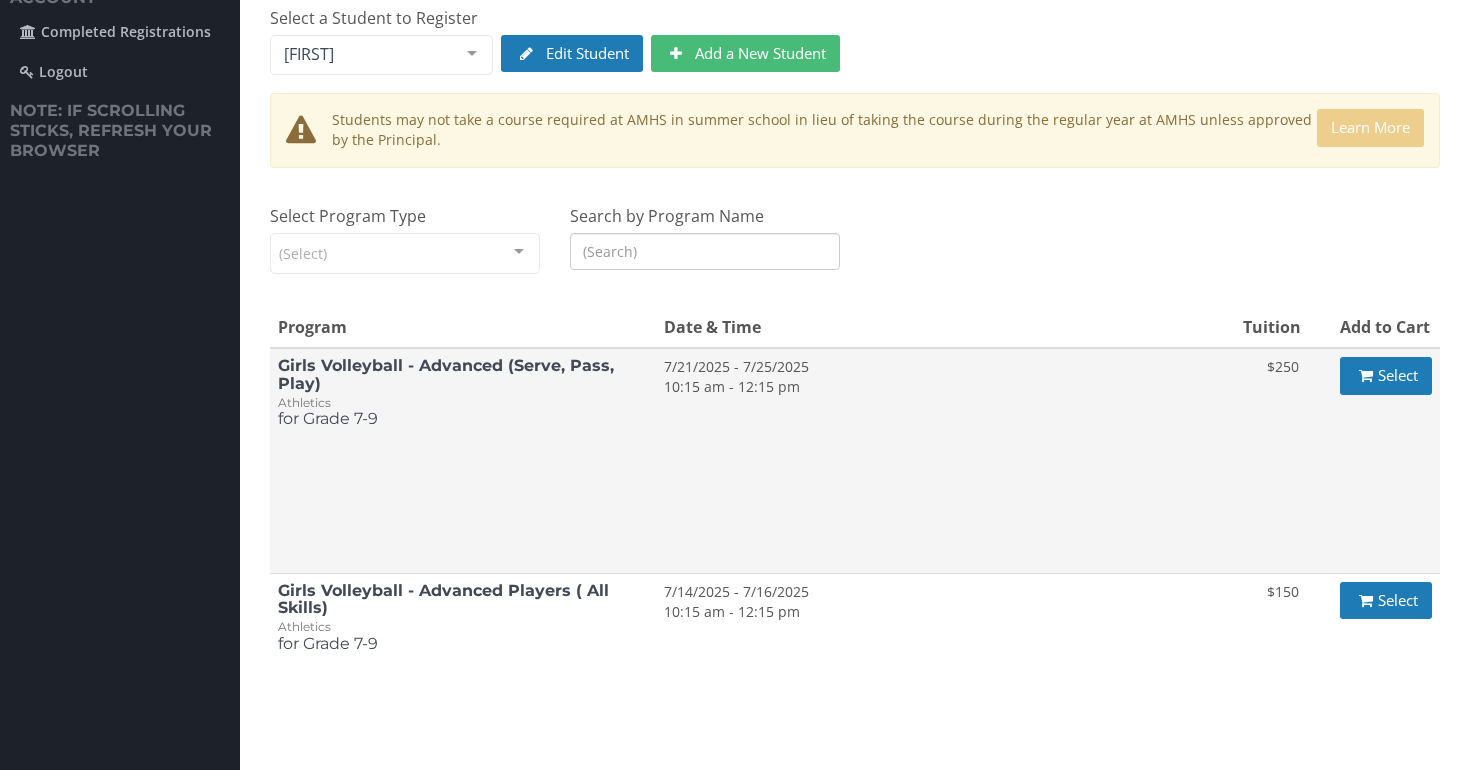 scroll, scrollTop: 0, scrollLeft: 0, axis: both 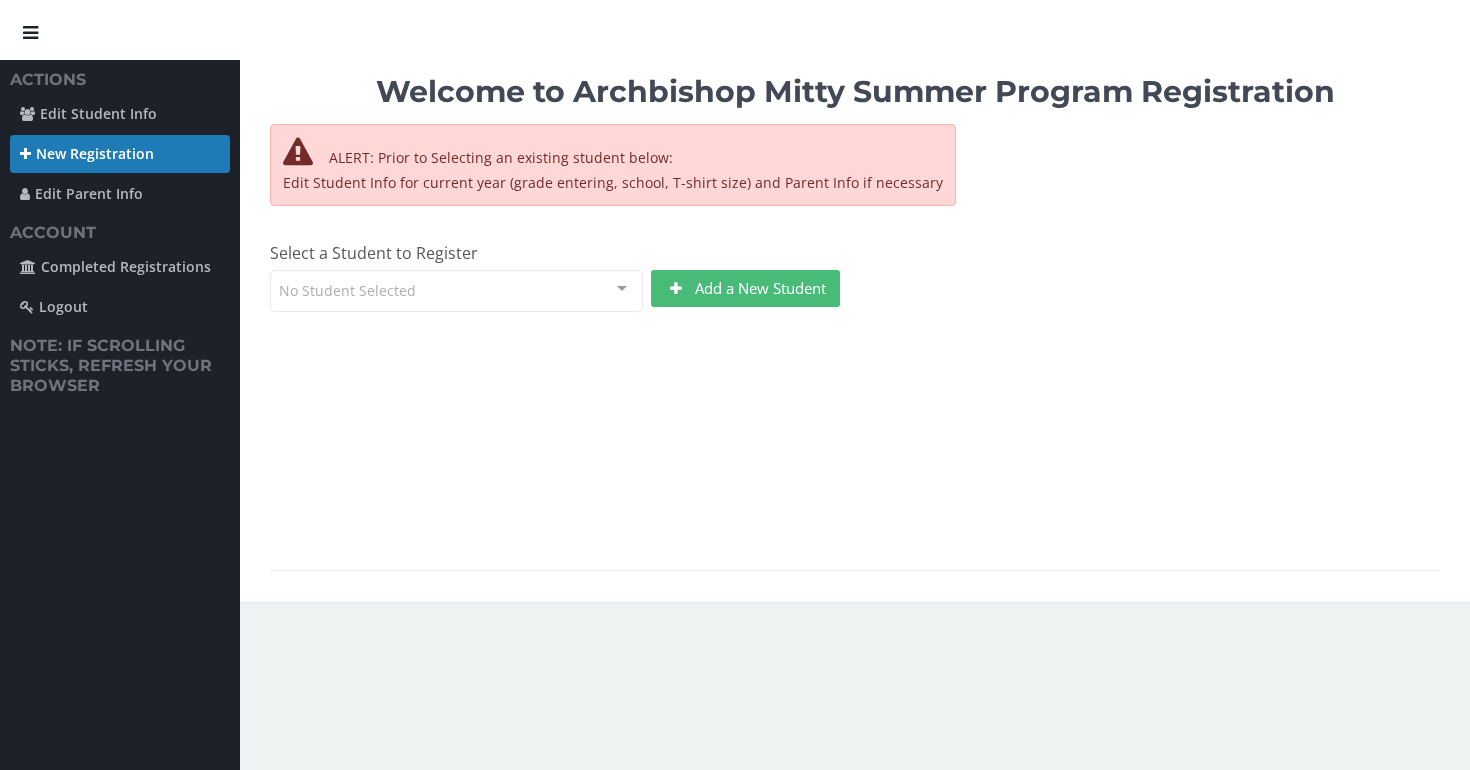click on "Welcome to Archbishop Mitty Summer Program Registration         ALERT:  Prior to Selecting an existing student below: Edit Student Info for current year (grade entering, school, T-shirt size) and Parent Info if necessary         Select a Student to Register
No Student Selected
Isabel     No elements found. Consider changing the search query.   List is empty.       Add a New Student
New Student" at bounding box center (855, 331) 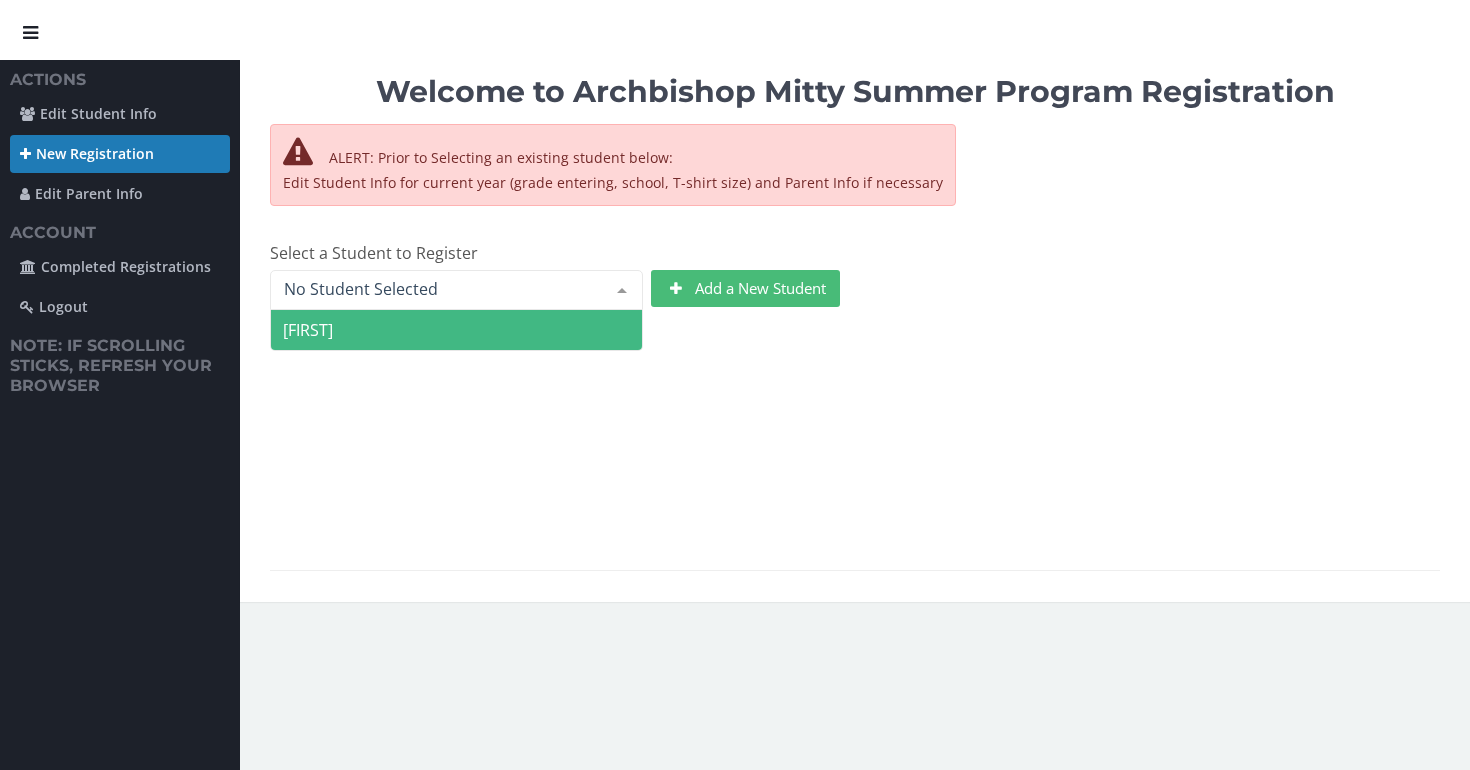 click on "[FIRST]" at bounding box center [456, 330] 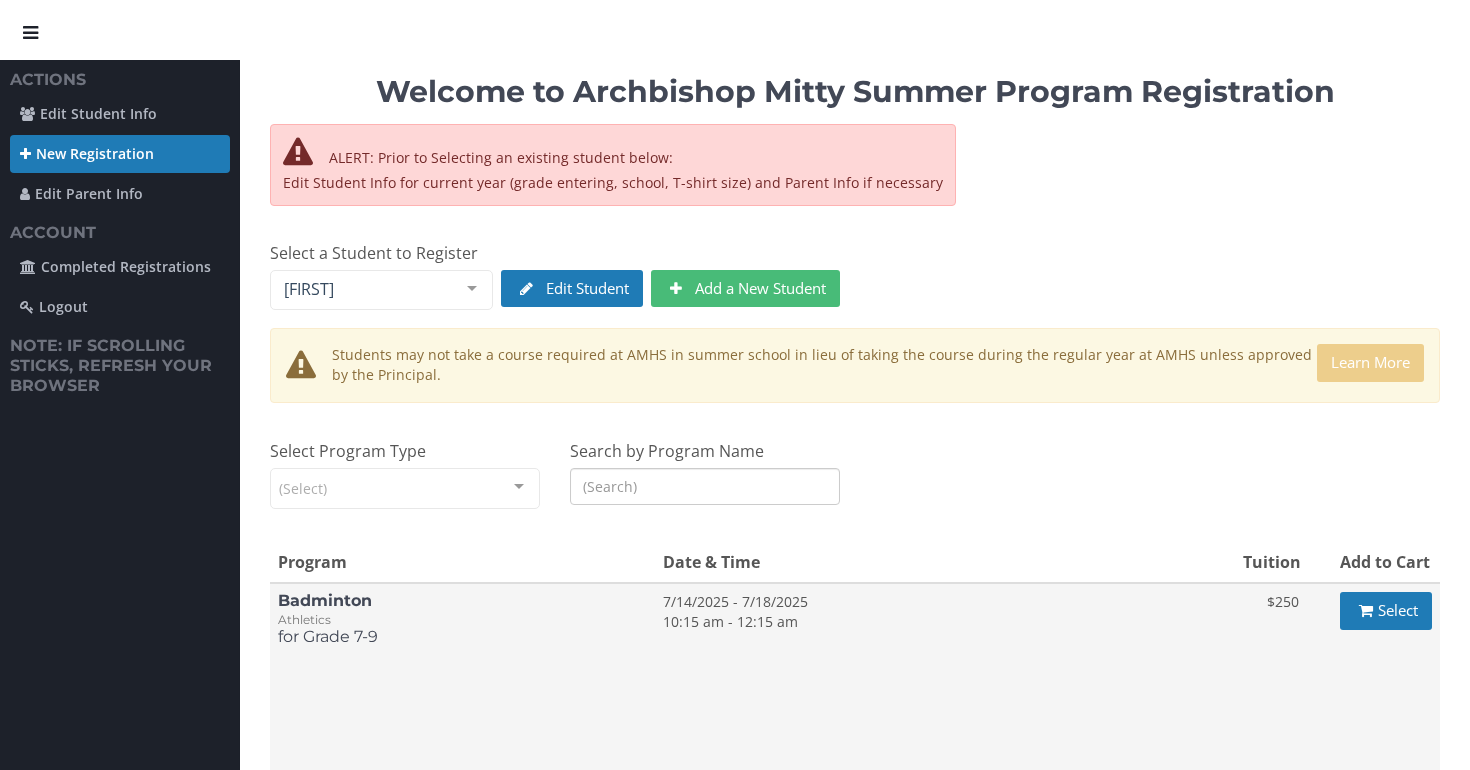 click on "Badminton Athletics for Grade 7-9" at bounding box center (462, 618) 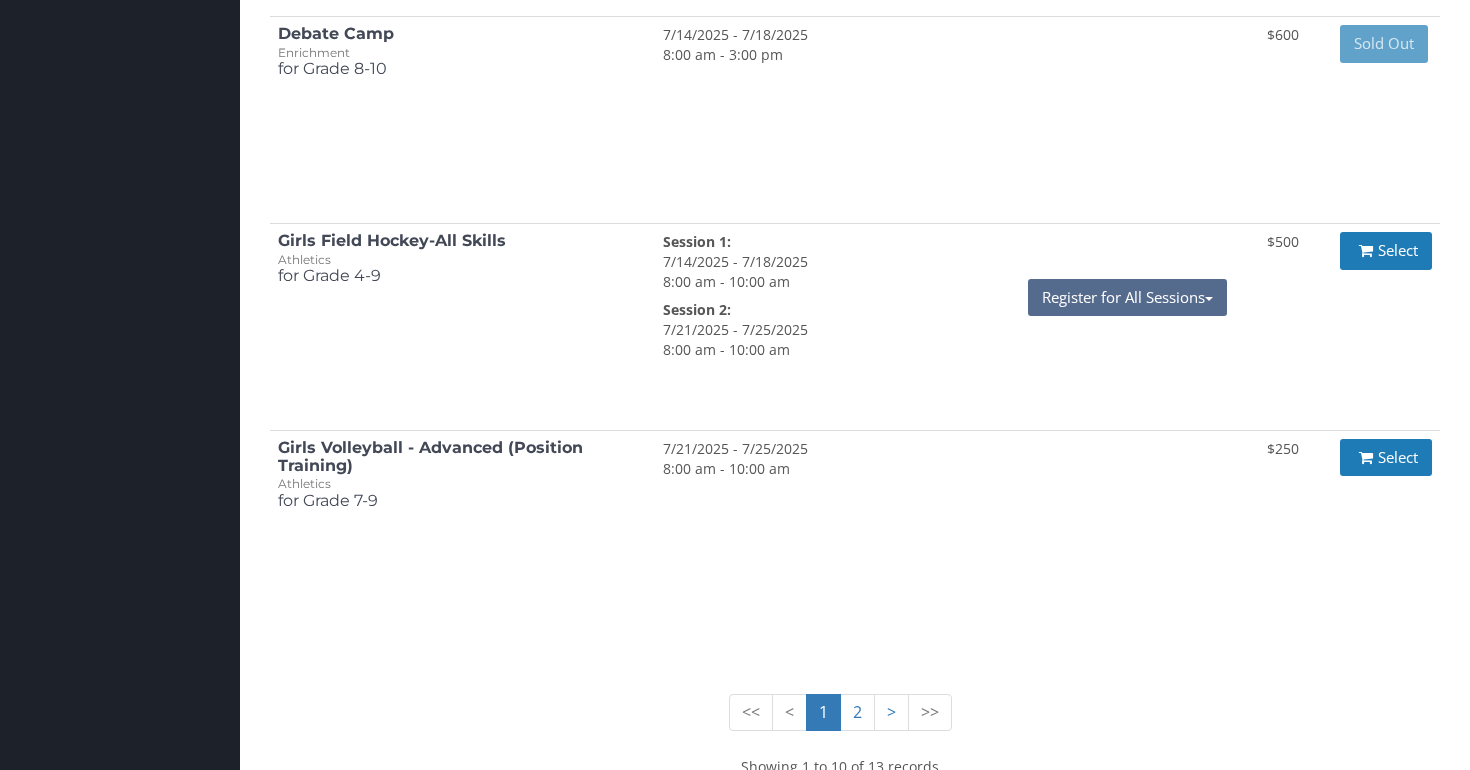 scroll, scrollTop: 2058, scrollLeft: 0, axis: vertical 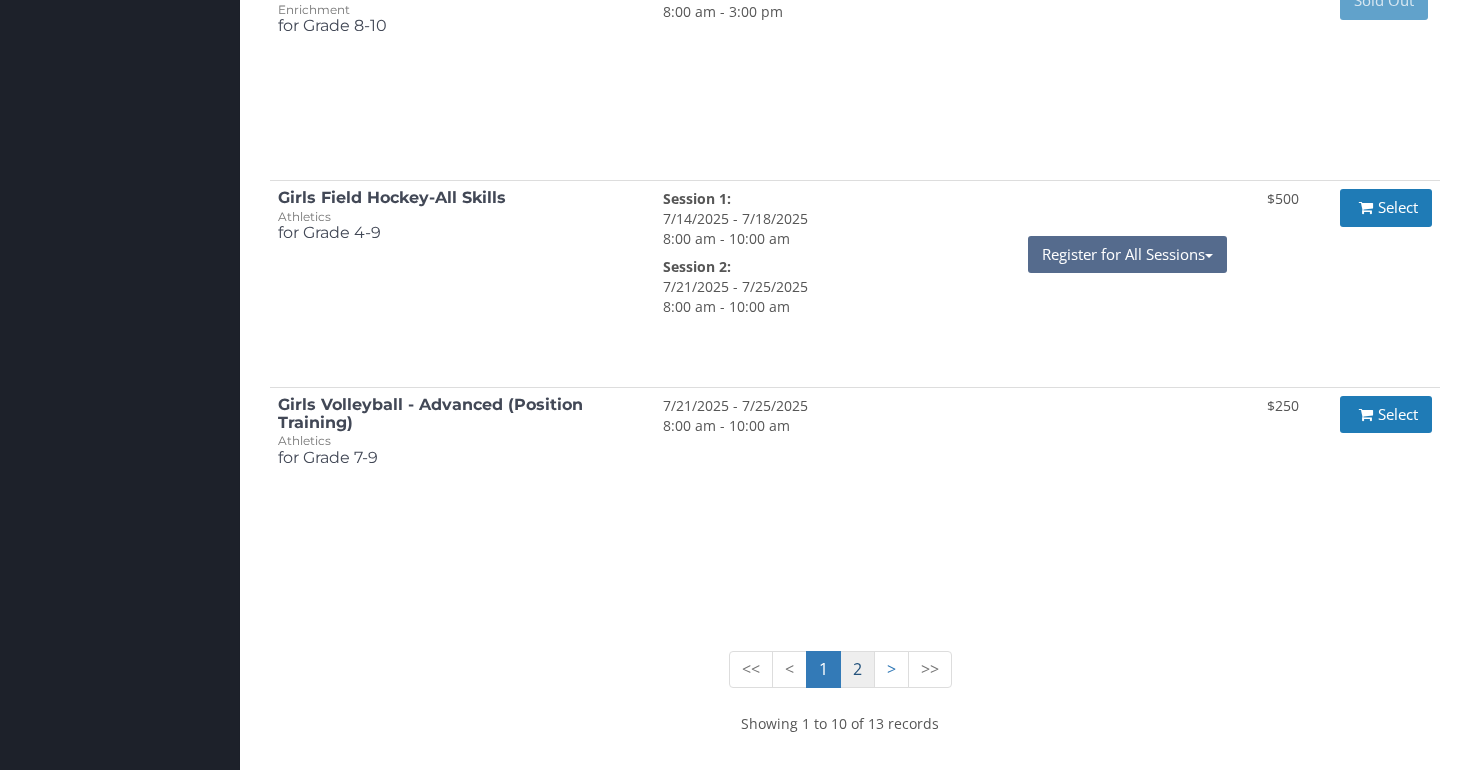 click on "2" at bounding box center [823, 669] 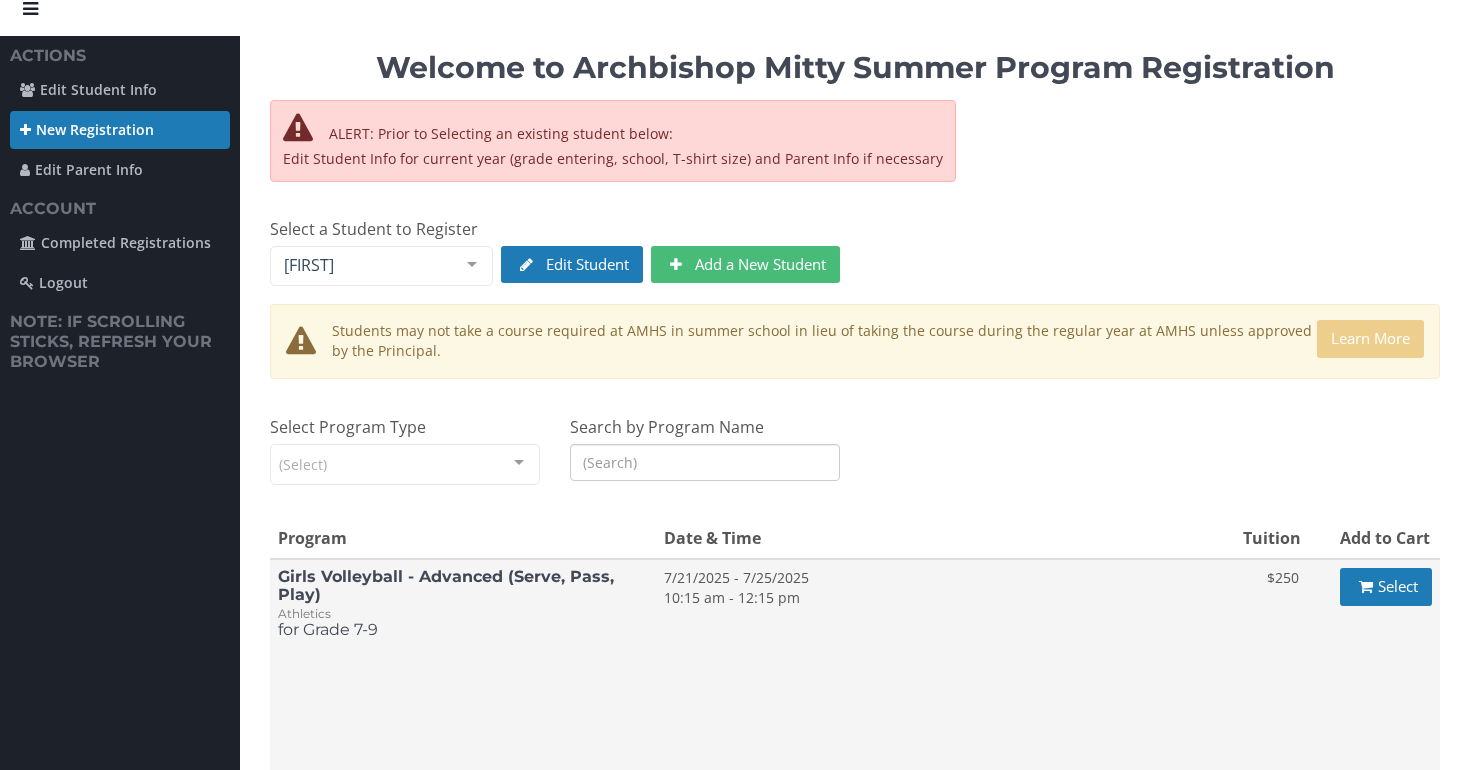 scroll, scrollTop: 0, scrollLeft: 0, axis: both 